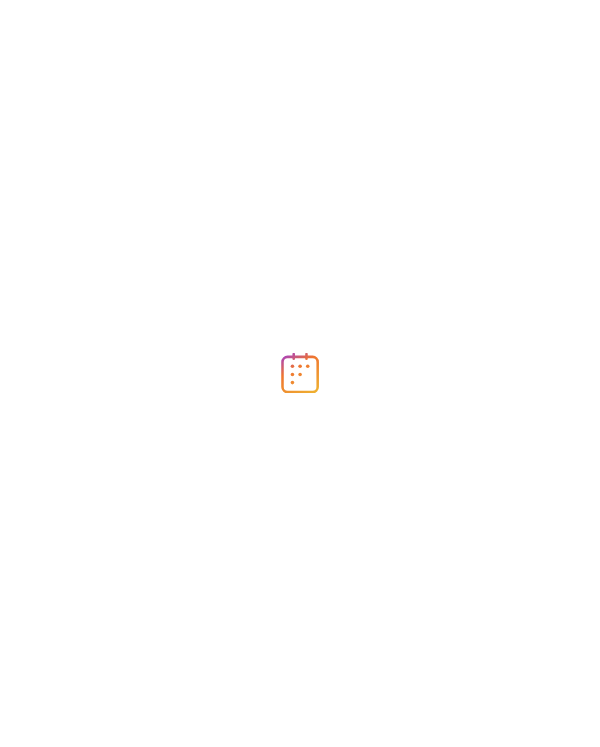scroll, scrollTop: 0, scrollLeft: 0, axis: both 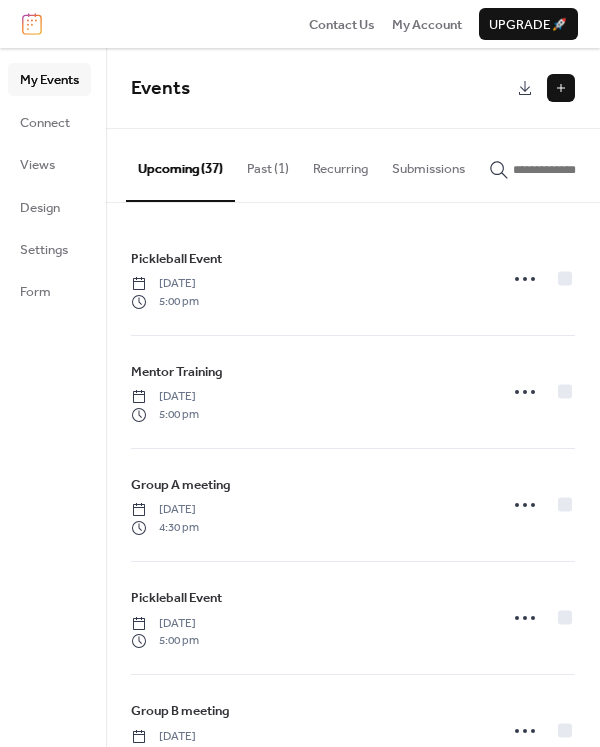 click at bounding box center [561, 88] 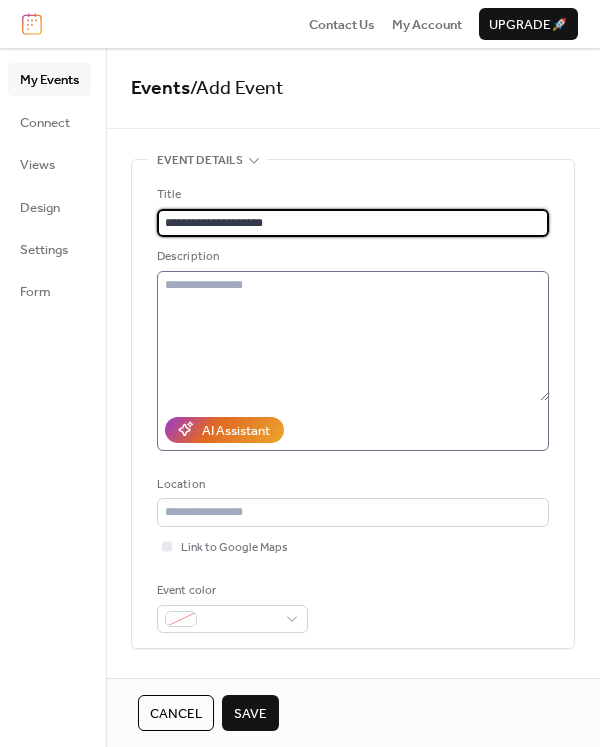 type on "**********" 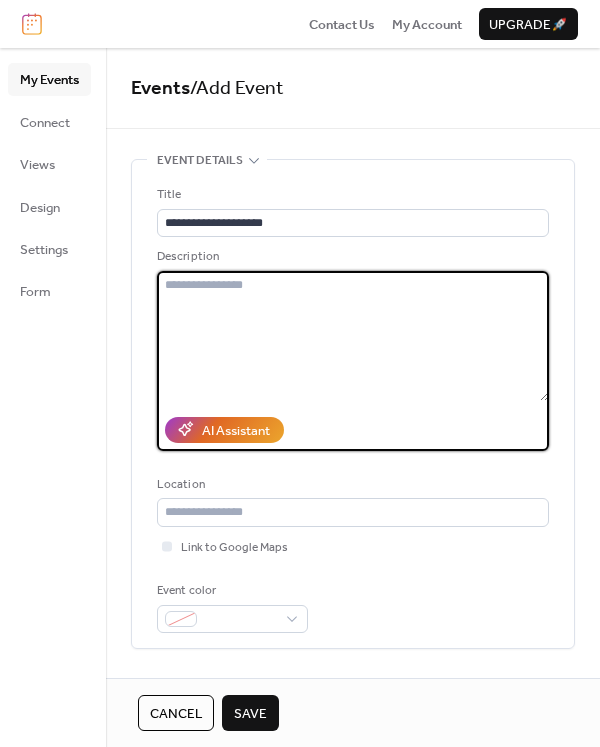 click at bounding box center (353, 336) 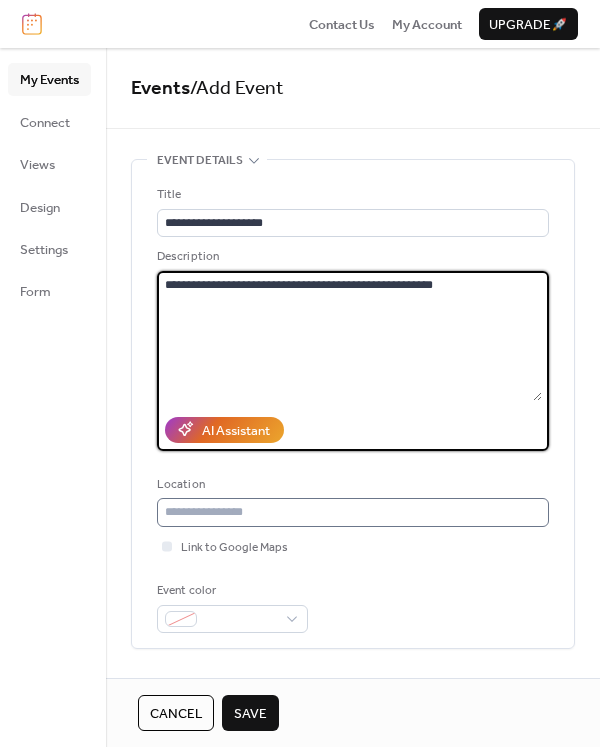 type on "**********" 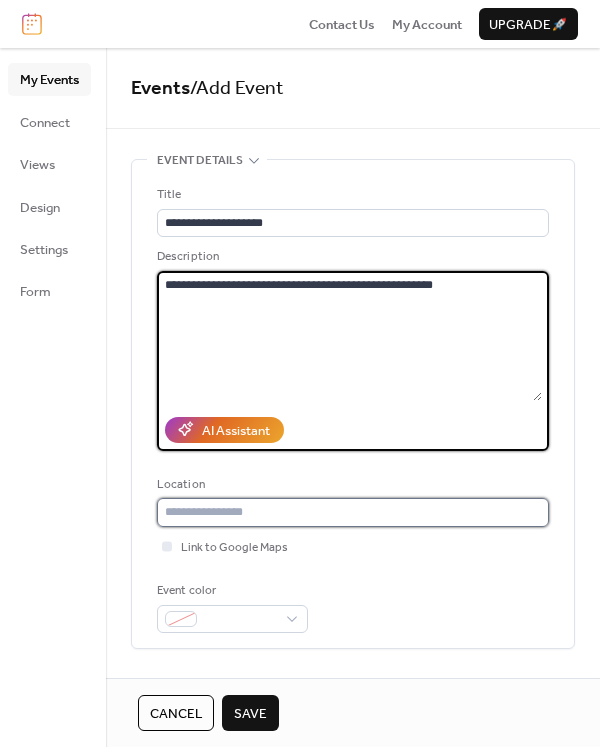 click at bounding box center (353, 512) 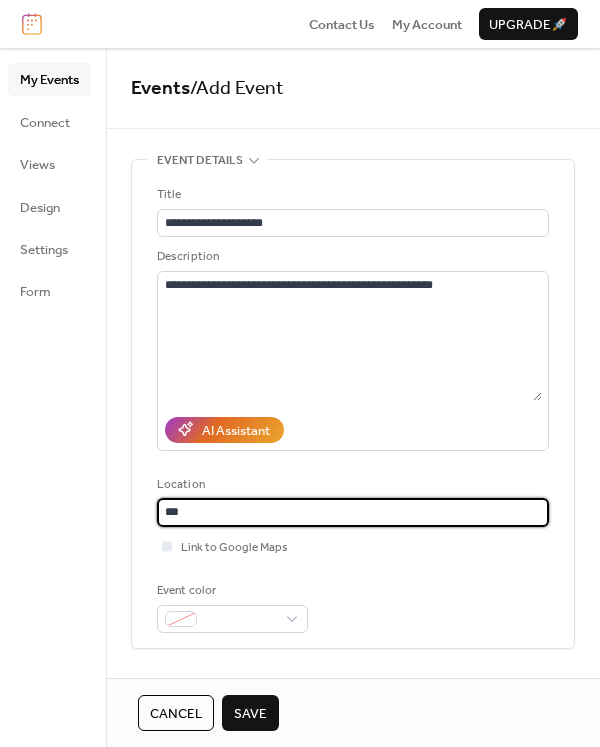 type on "***" 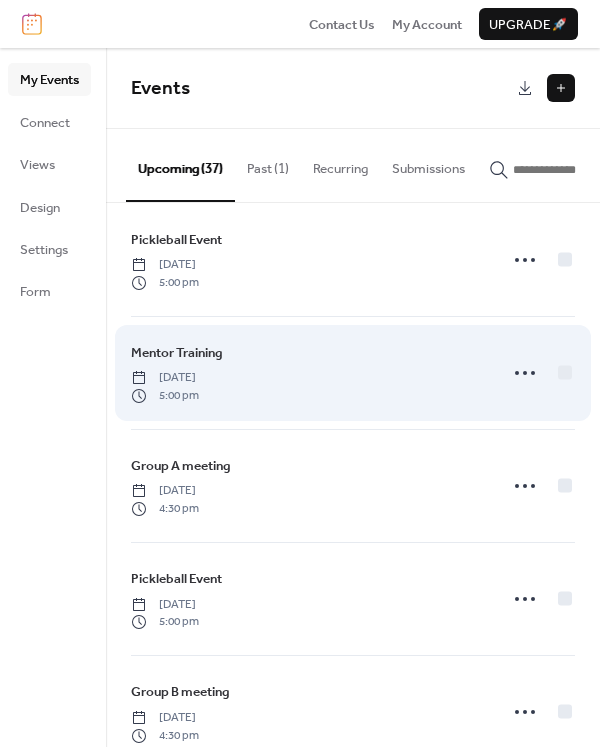 scroll, scrollTop: 0, scrollLeft: 0, axis: both 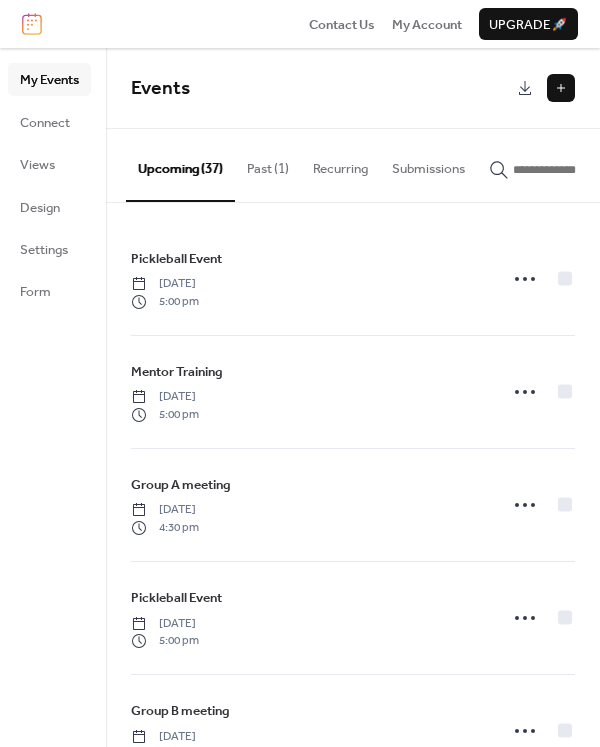 click at bounding box center (561, 88) 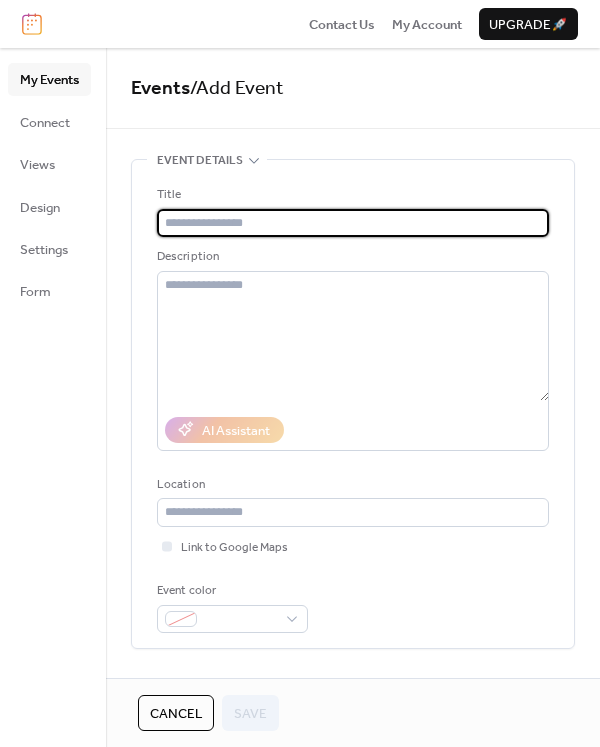click at bounding box center [32, 24] 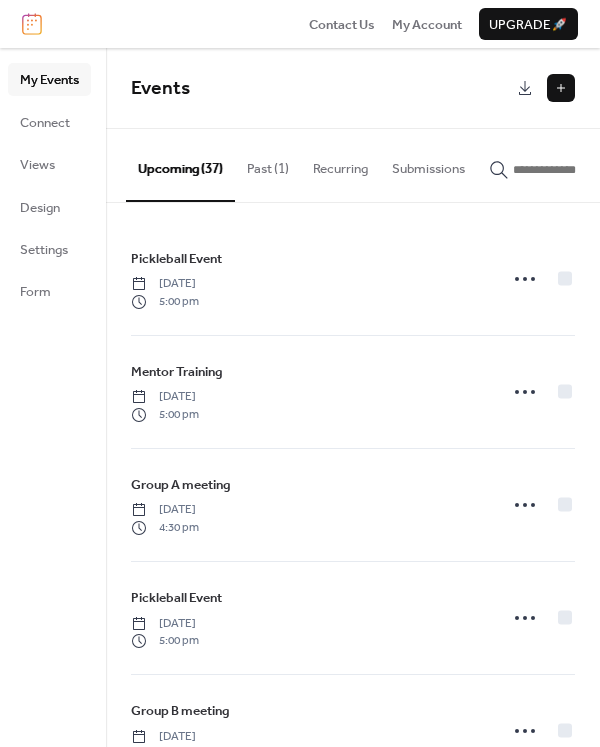 click at bounding box center [32, 24] 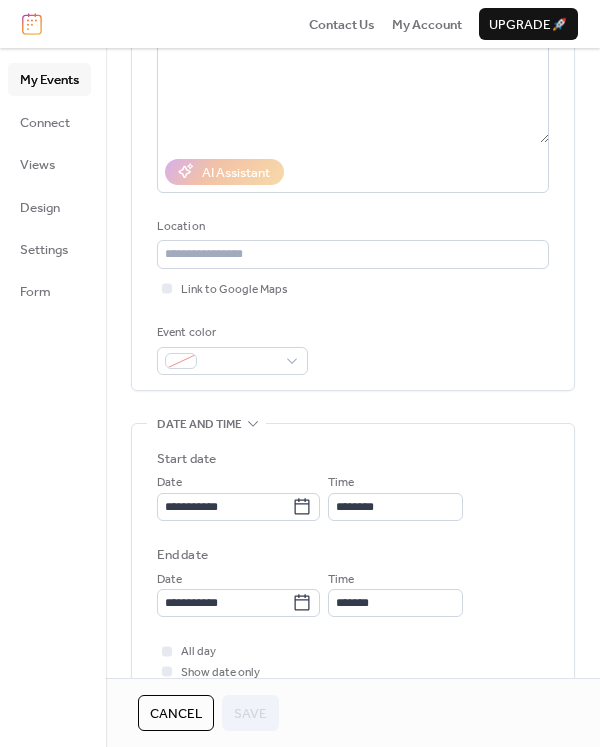 scroll, scrollTop: 0, scrollLeft: 0, axis: both 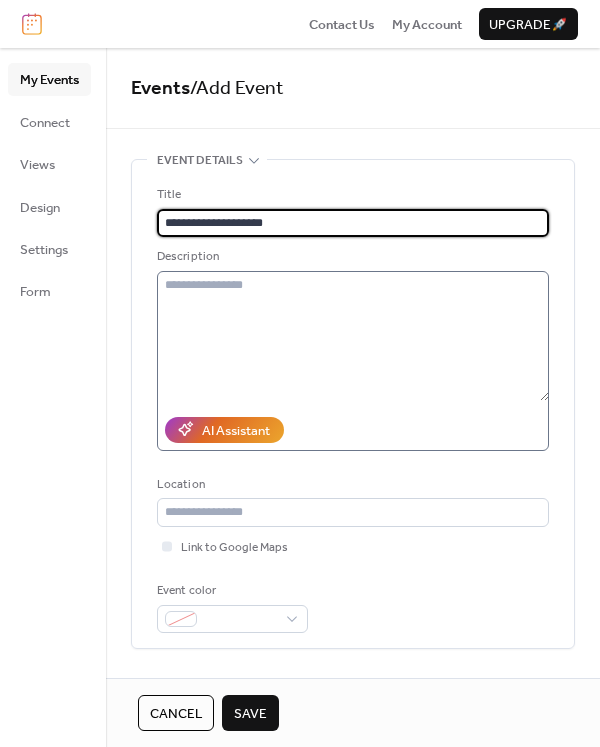 type on "**********" 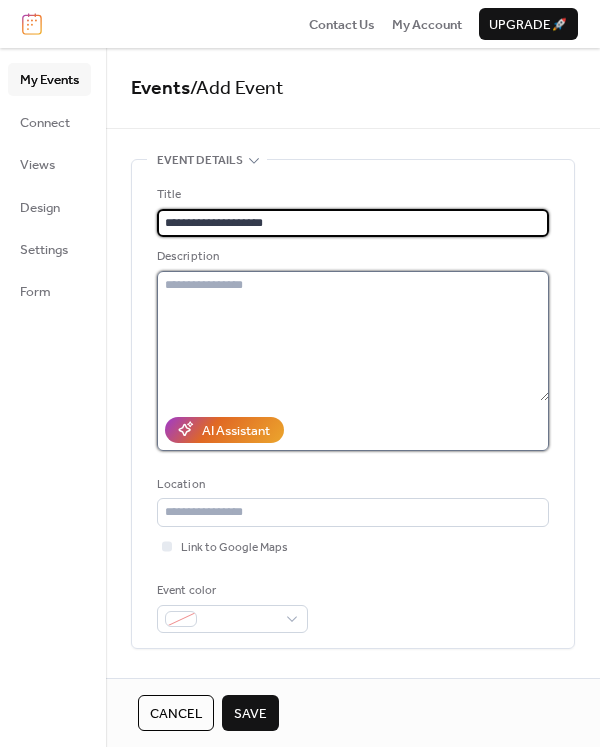 click at bounding box center (353, 336) 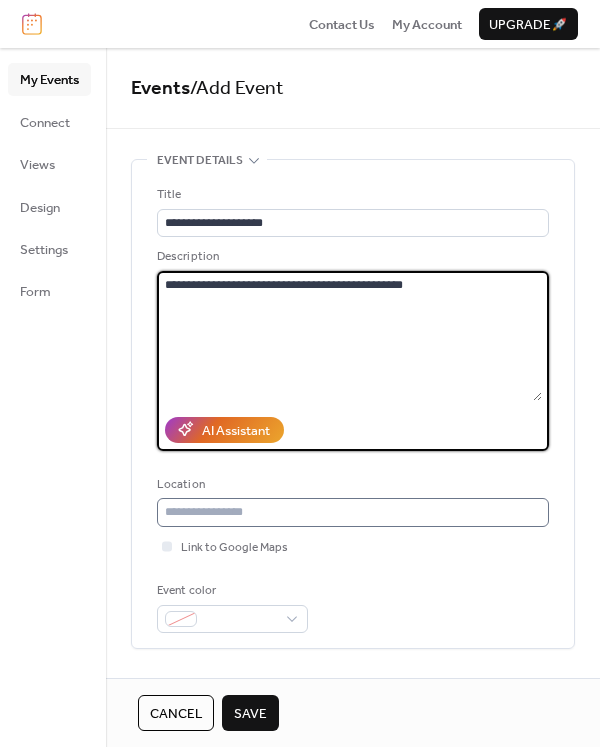 type on "**********" 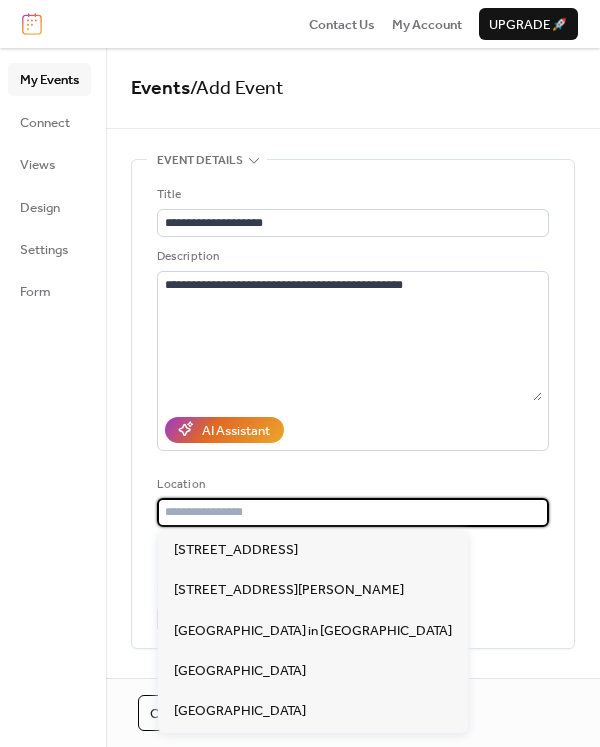 click at bounding box center (353, 512) 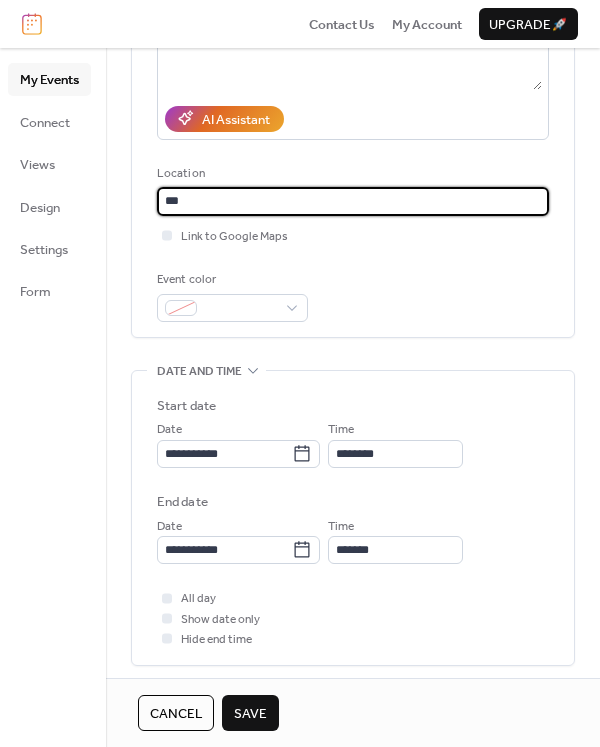 scroll, scrollTop: 338, scrollLeft: 0, axis: vertical 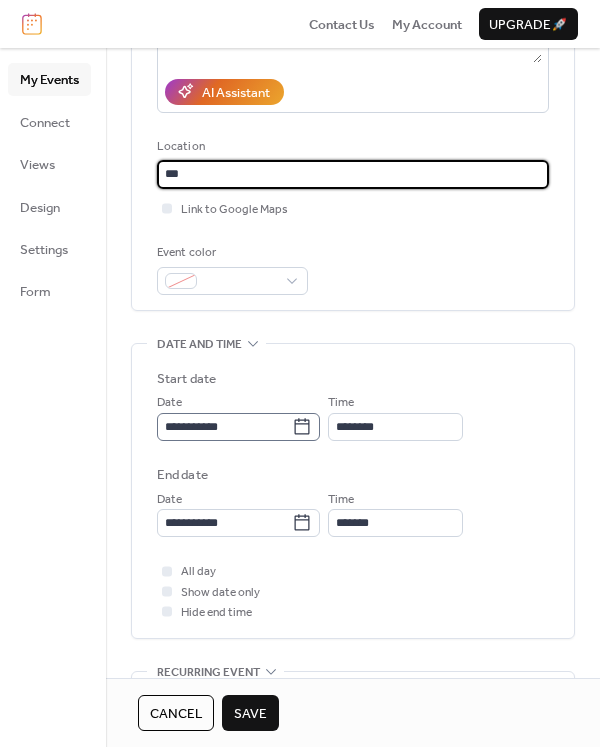 type on "***" 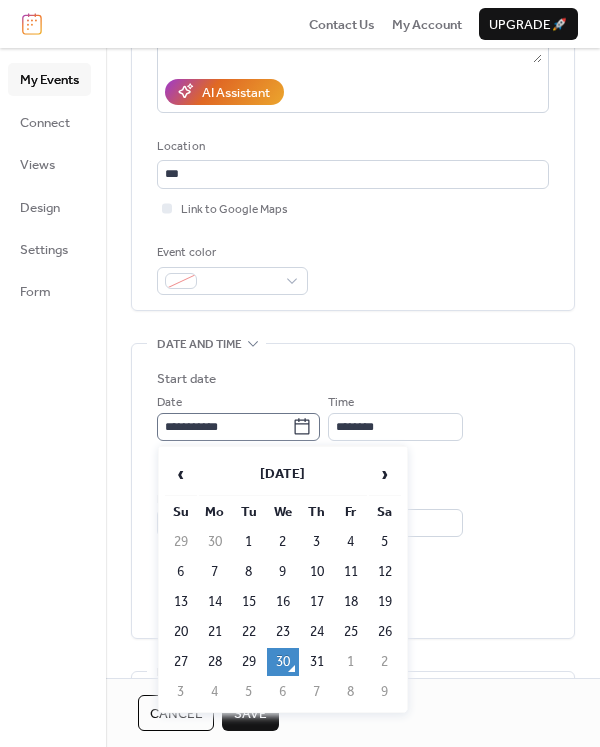 click 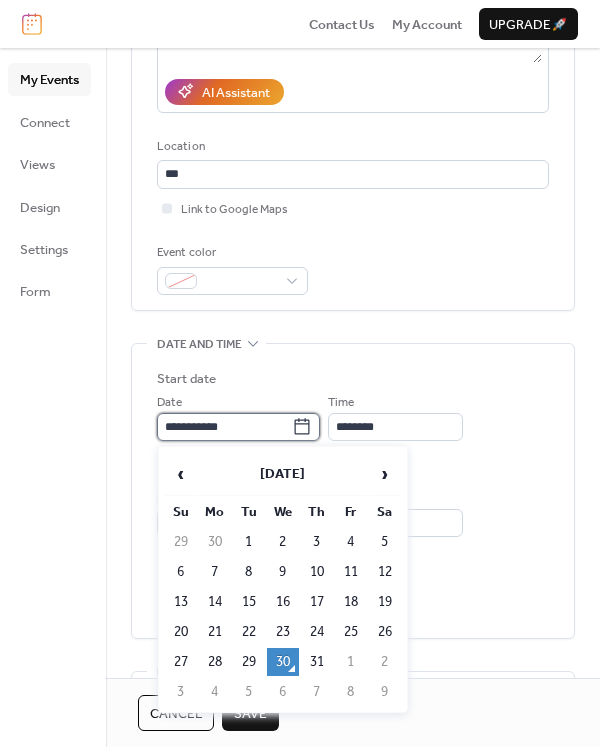 click on "**********" at bounding box center [224, 427] 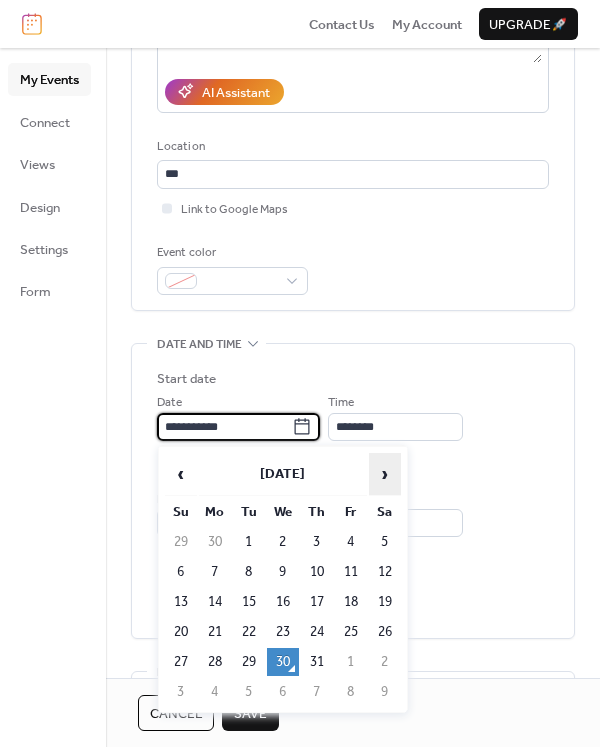 click on "›" at bounding box center [385, 474] 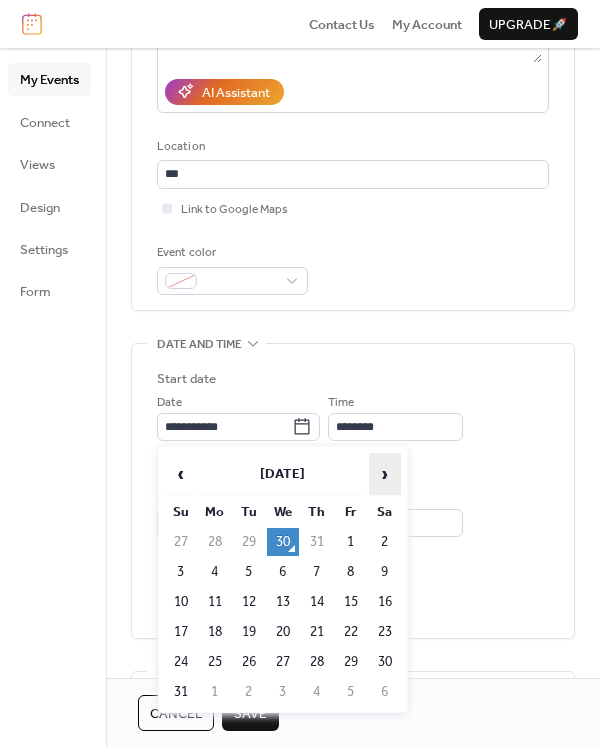 click on "›" at bounding box center (385, 474) 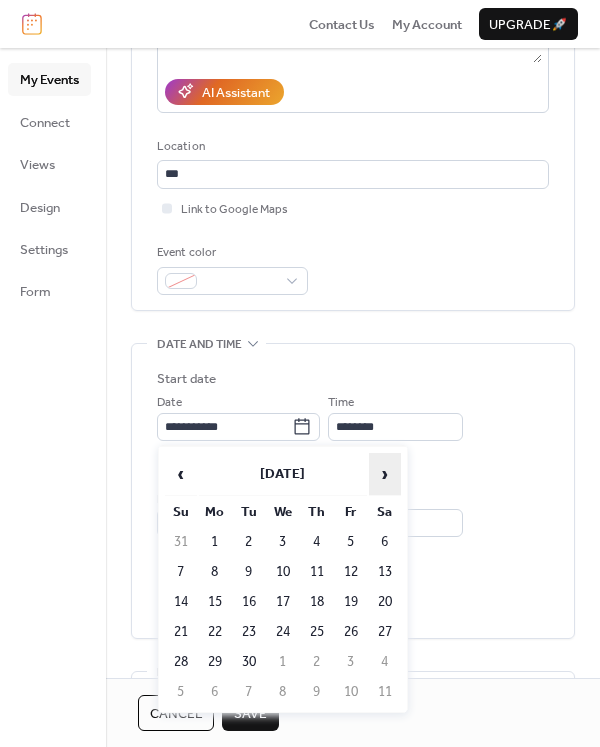 click on "›" at bounding box center (385, 474) 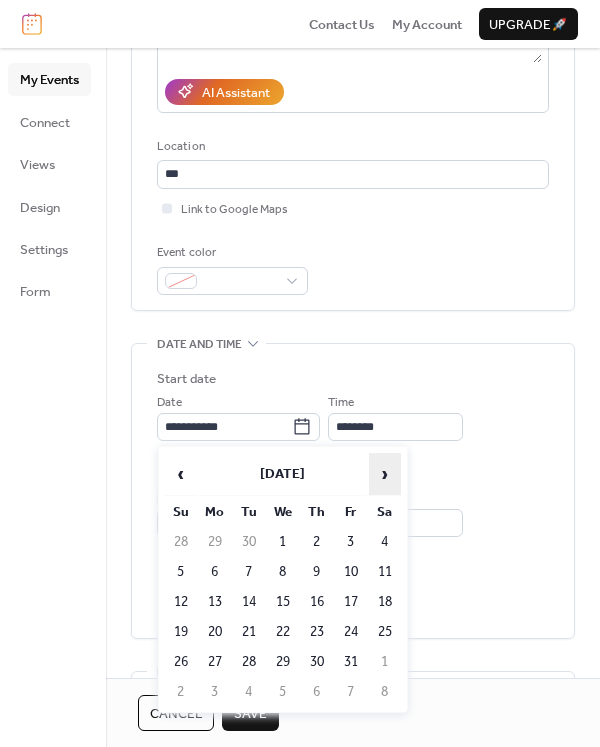 click on "›" at bounding box center (385, 474) 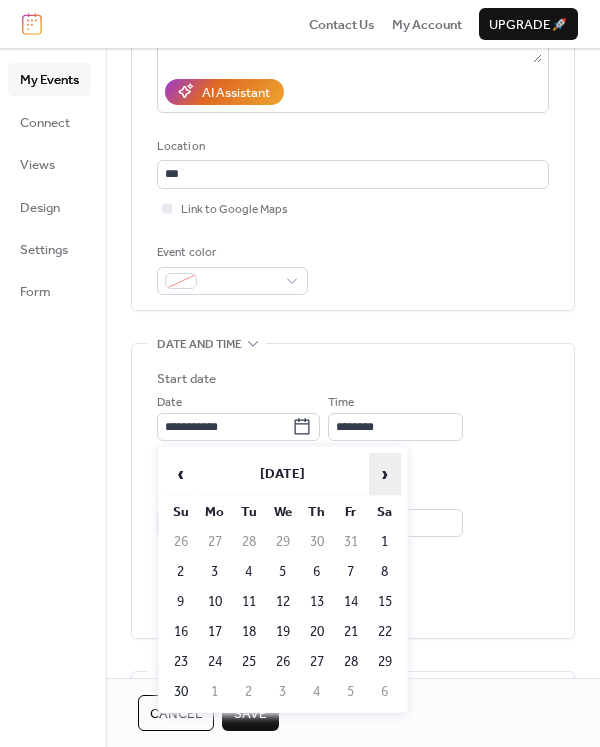 click on "›" at bounding box center [385, 474] 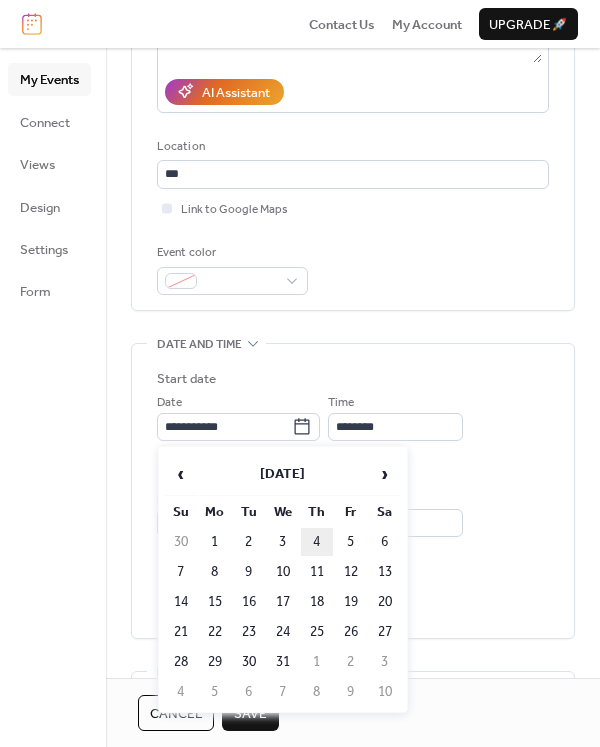click on "4" at bounding box center [317, 542] 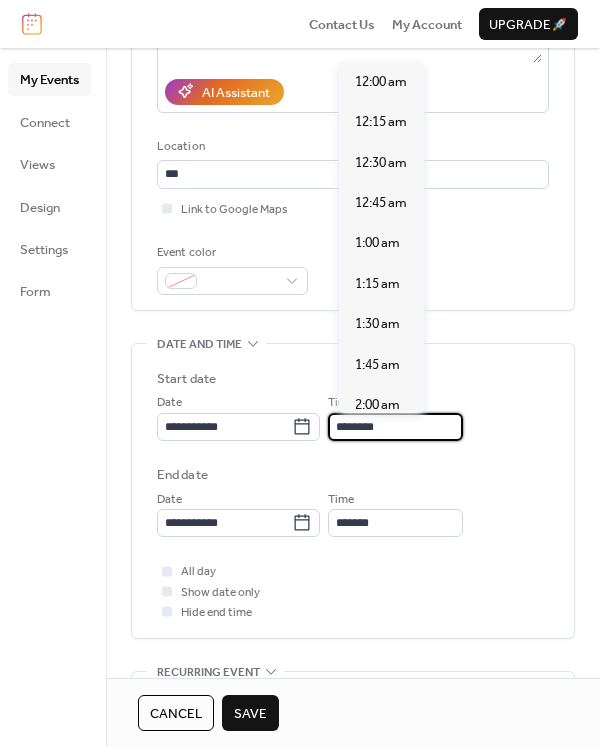 click on "********" at bounding box center (395, 427) 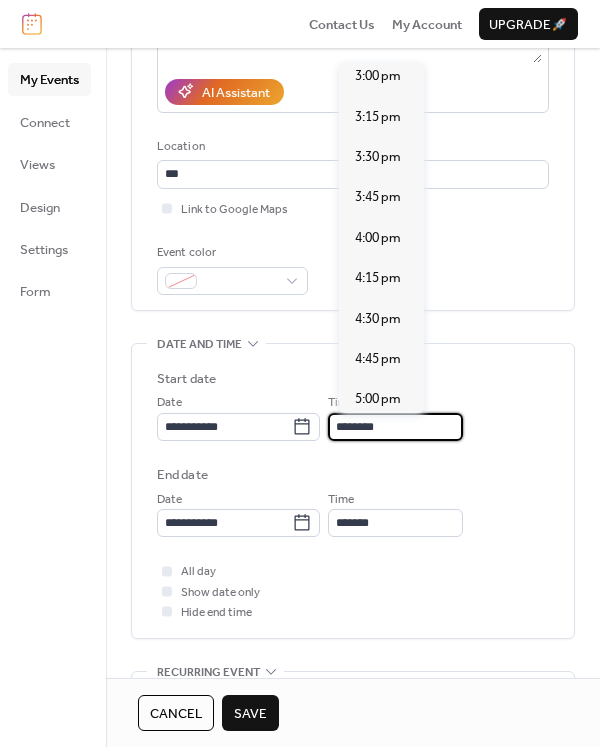 scroll, scrollTop: 2452, scrollLeft: 0, axis: vertical 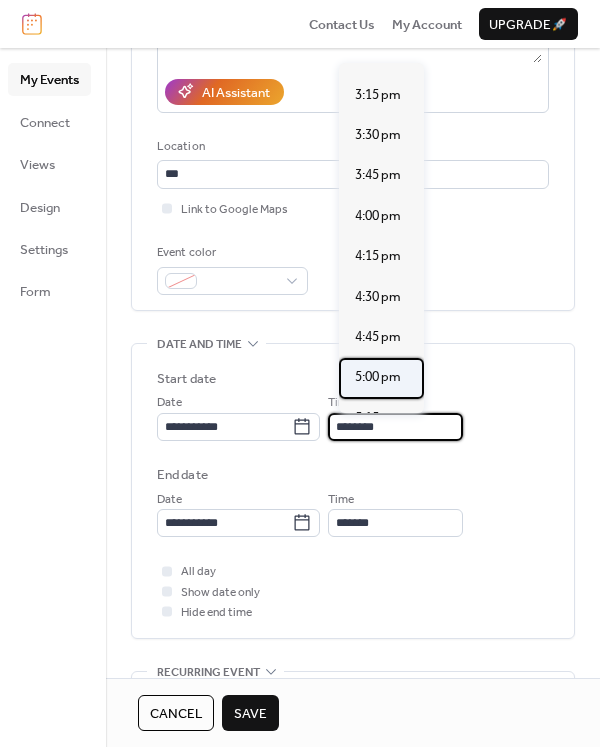 click on "5:00 pm" at bounding box center [378, 377] 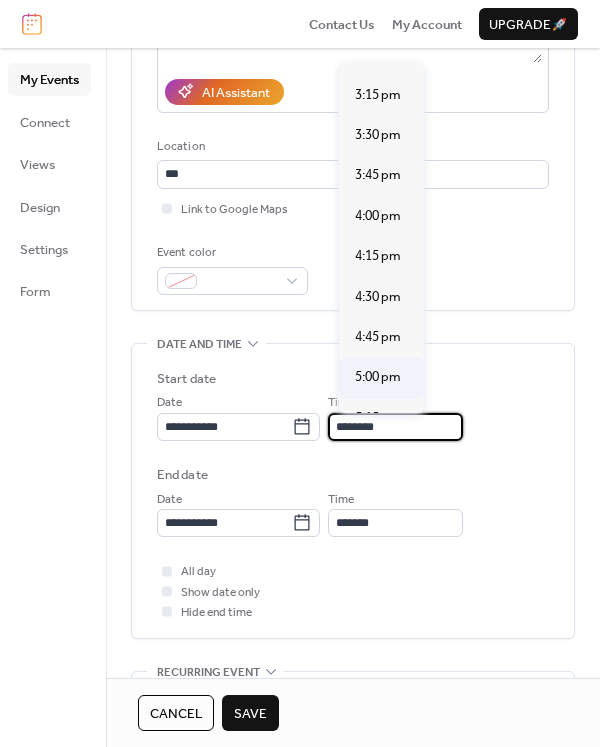 type on "*******" 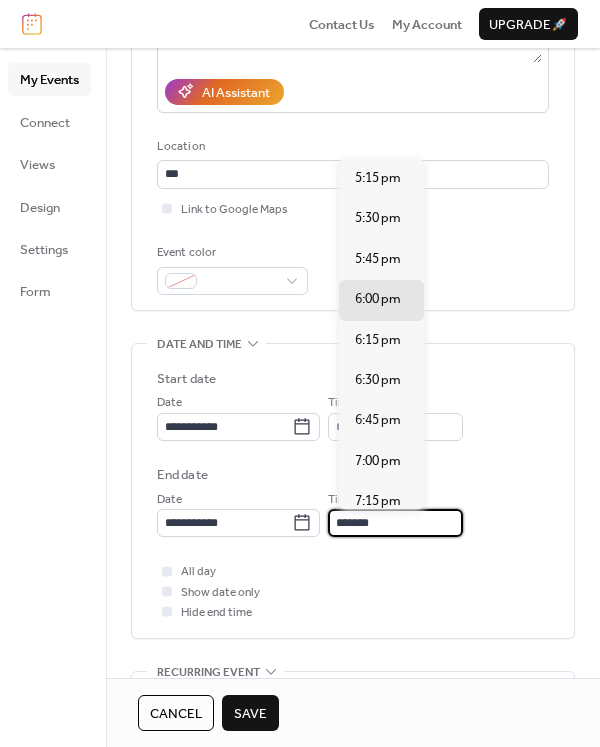 click on "*******" at bounding box center (395, 523) 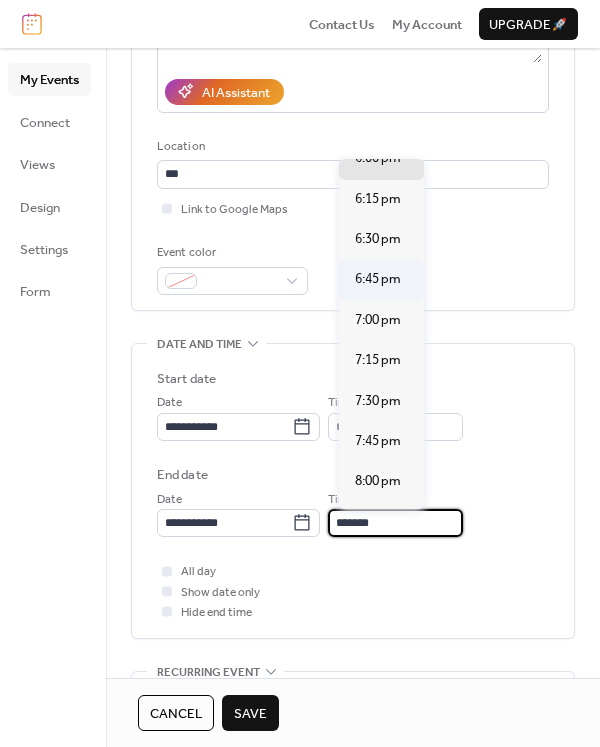 scroll, scrollTop: 254, scrollLeft: 0, axis: vertical 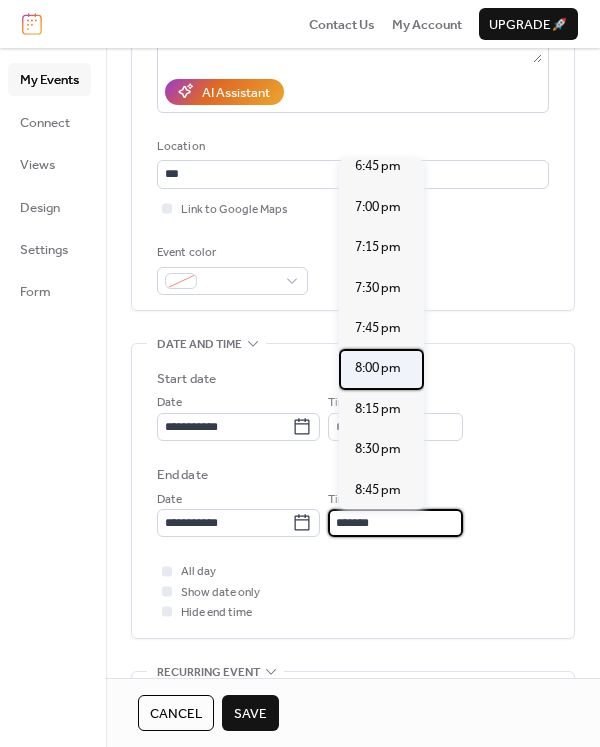 click on "8:00 pm" at bounding box center (378, 368) 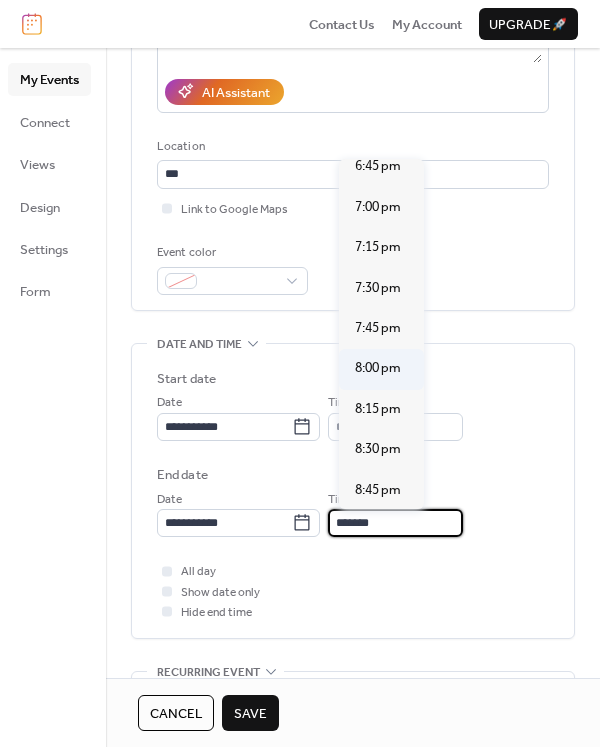 type on "*******" 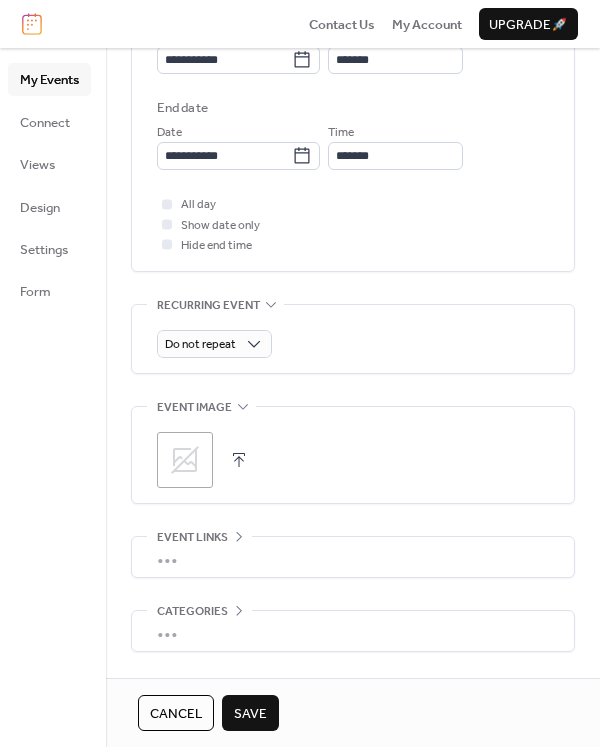 scroll, scrollTop: 721, scrollLeft: 0, axis: vertical 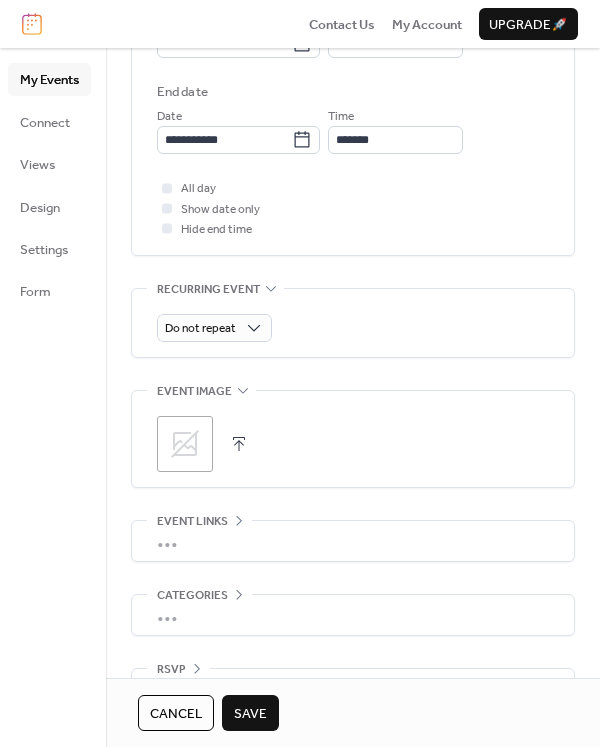 click at bounding box center (239, 444) 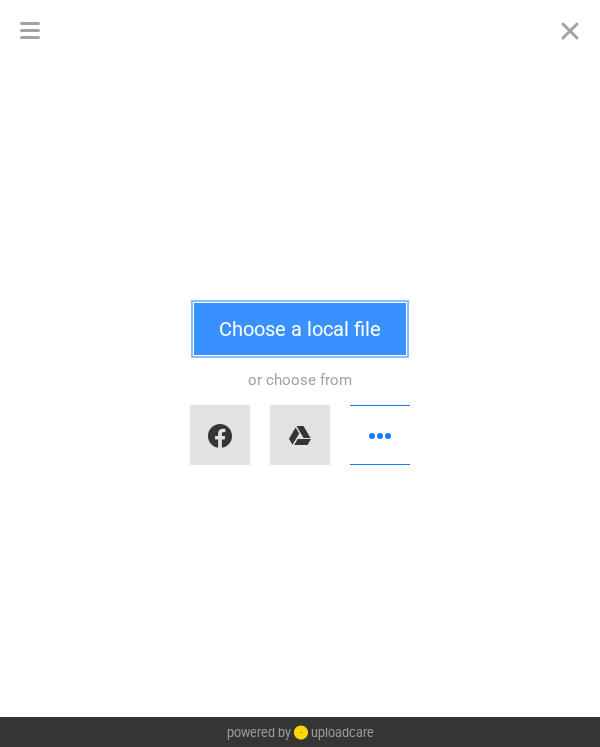 click on "Choose a local file" at bounding box center [300, 329] 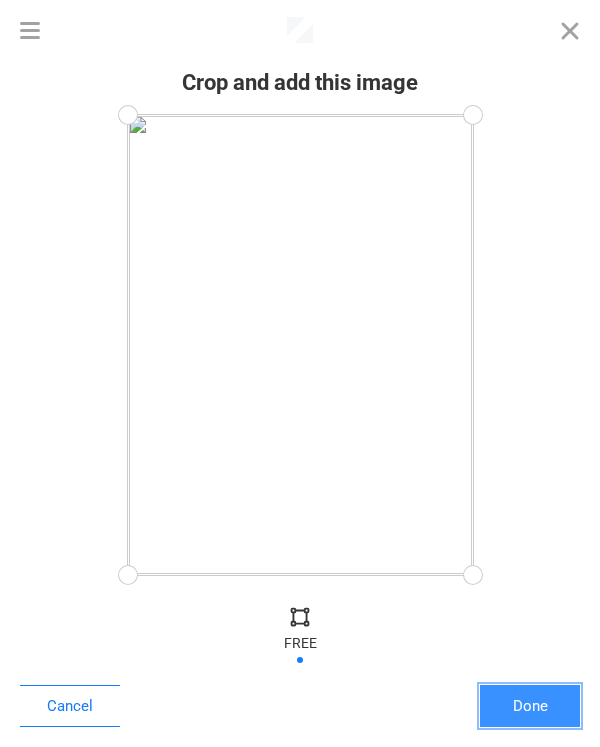 click on "Done" at bounding box center [530, 706] 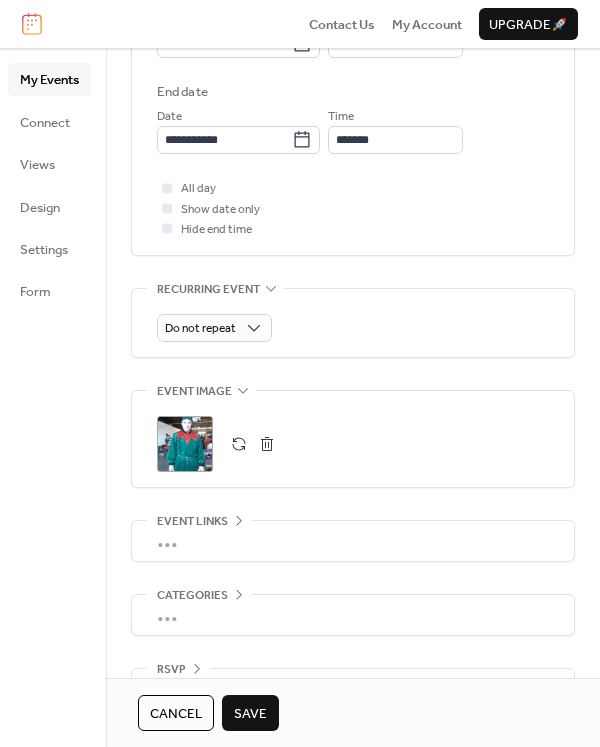 click on "Save" at bounding box center [250, 714] 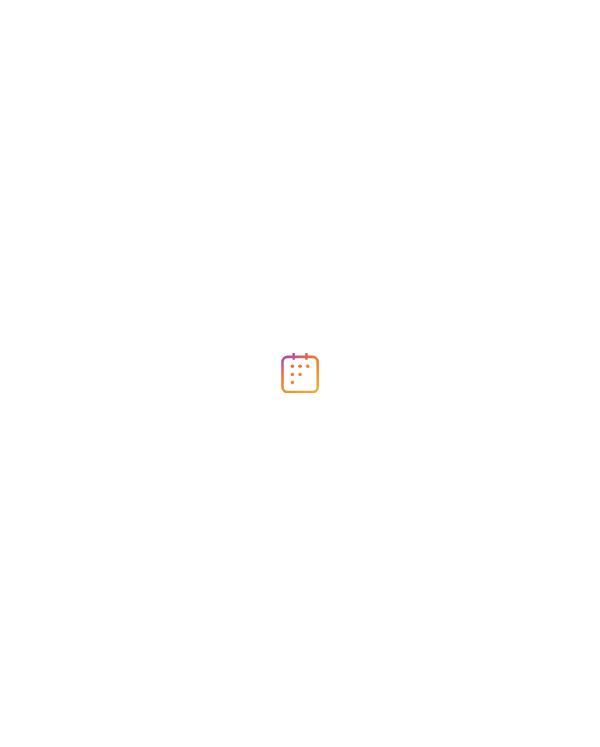 scroll, scrollTop: 0, scrollLeft: 0, axis: both 